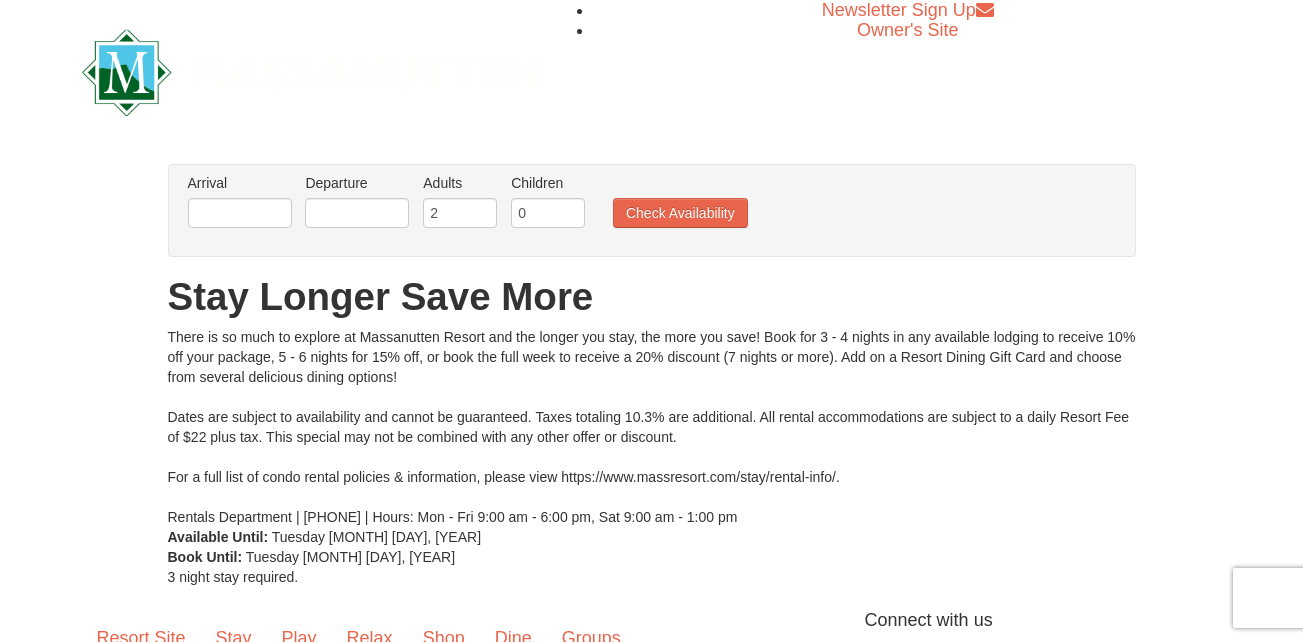 scroll, scrollTop: 0, scrollLeft: 0, axis: both 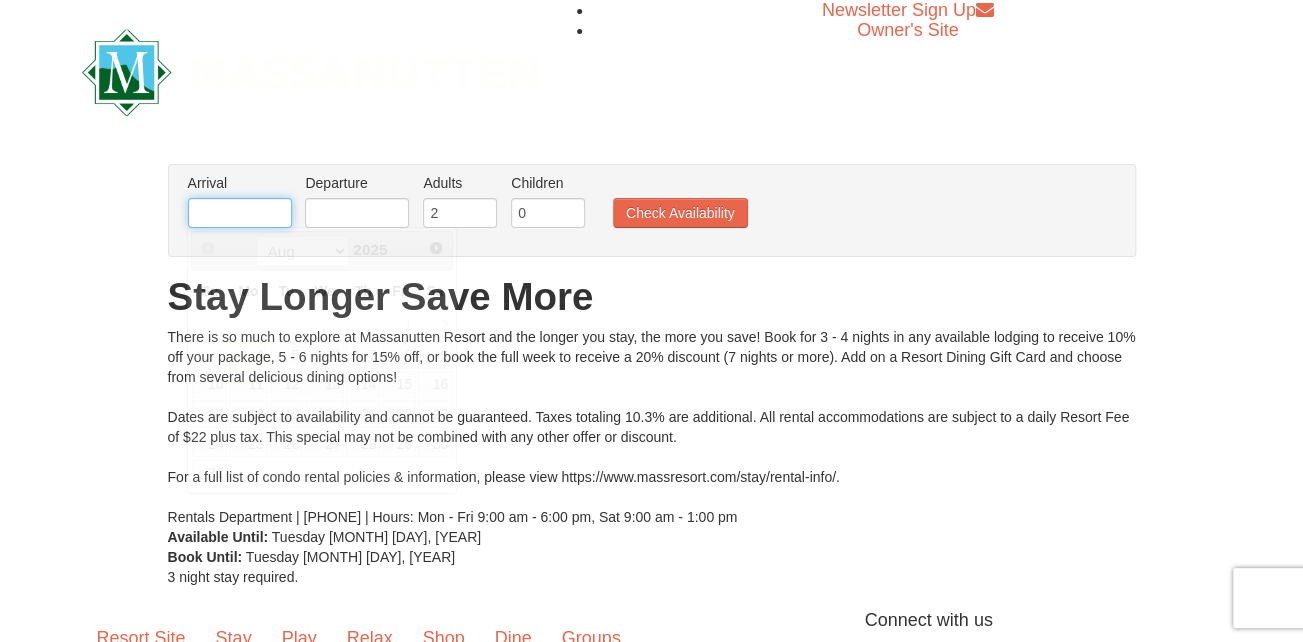 click at bounding box center [240, 213] 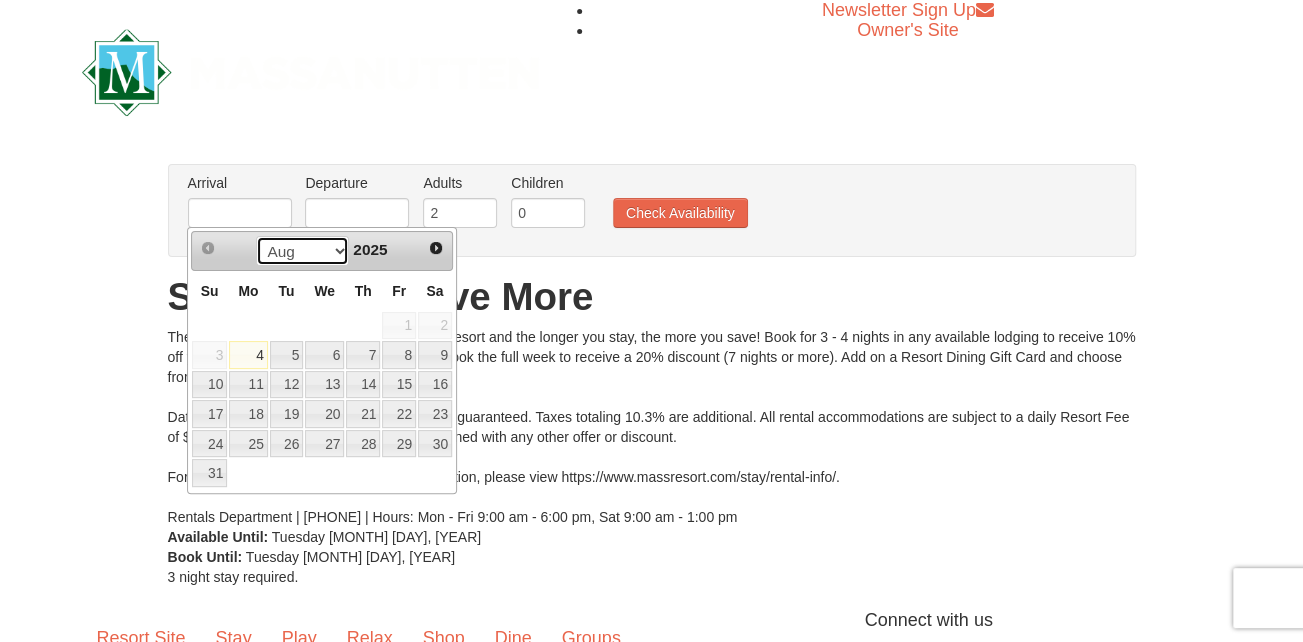click on "Aug Sep Oct Nov Dec" at bounding box center [302, 251] 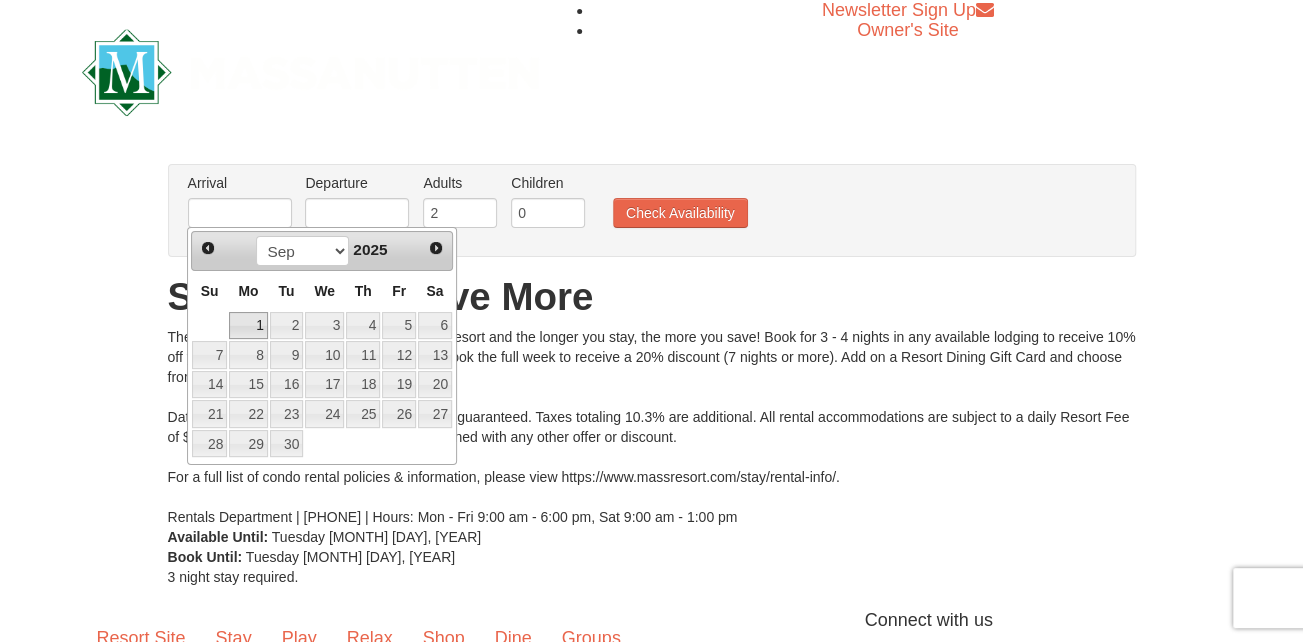 click on "1" at bounding box center [248, 326] 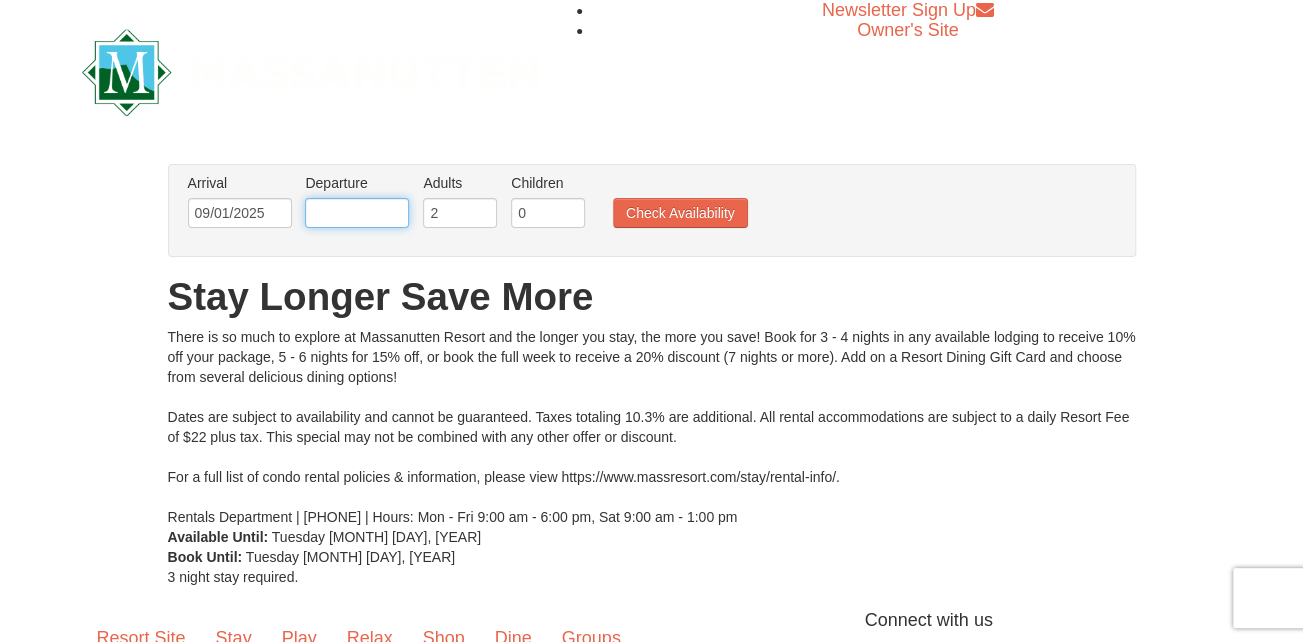 click at bounding box center [357, 213] 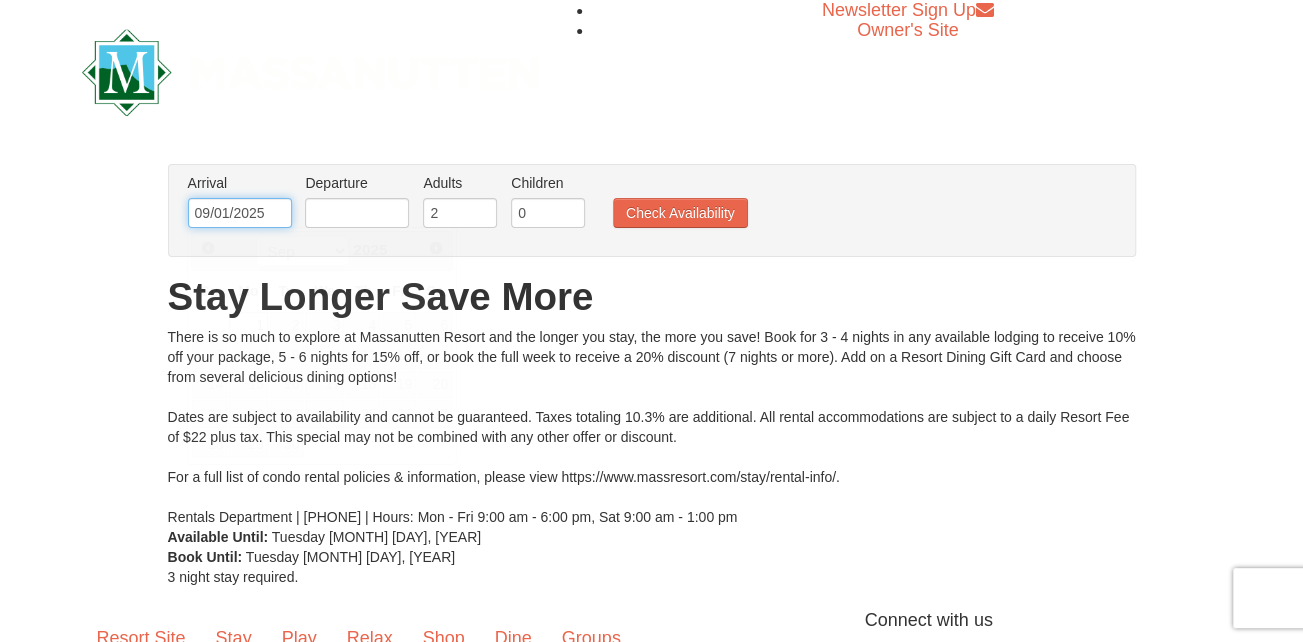 click on "09/01/2025" at bounding box center [240, 213] 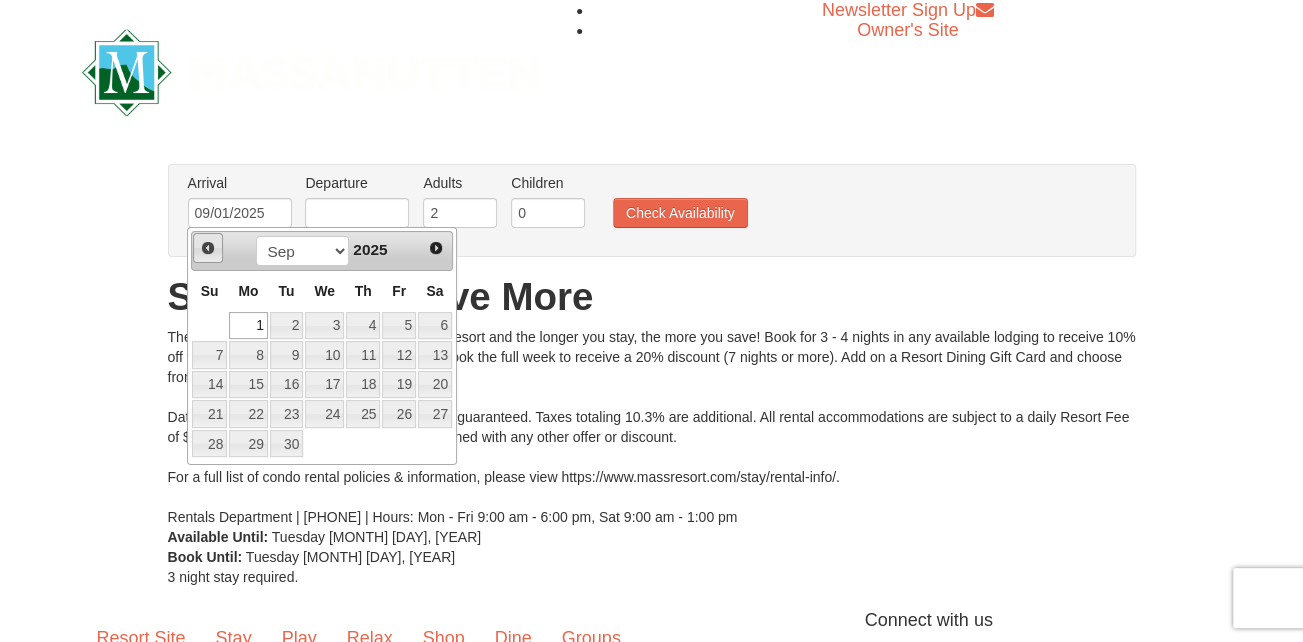 click on "Prev" at bounding box center [208, 248] 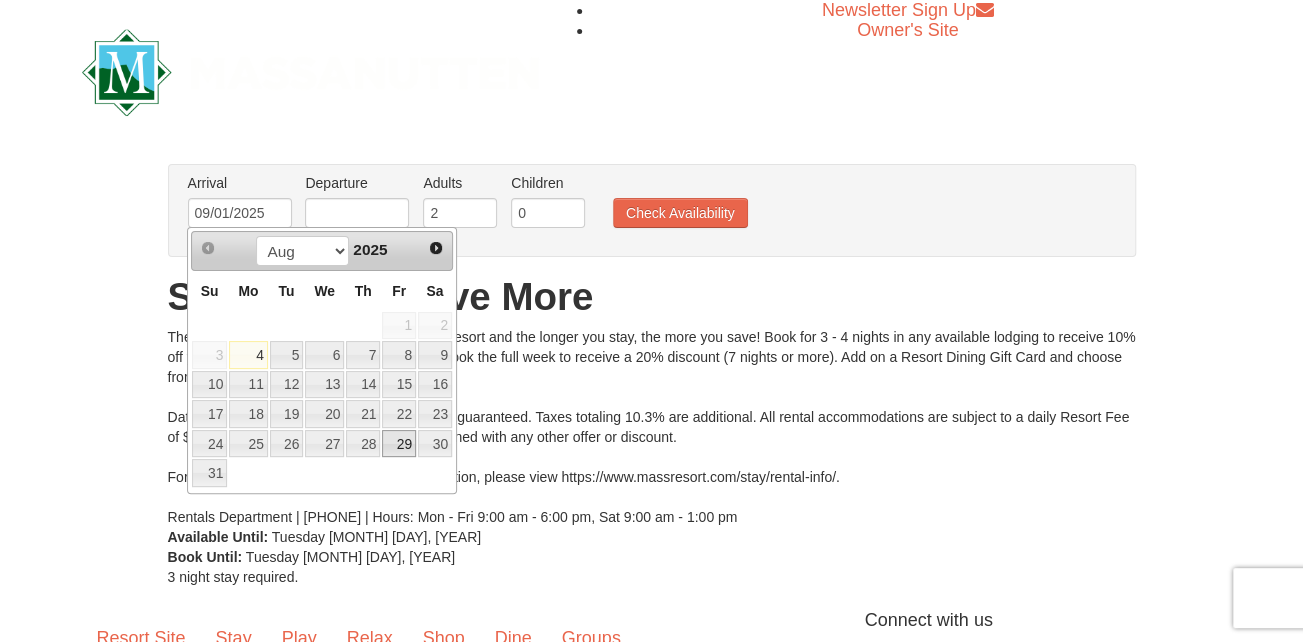 click on "29" at bounding box center (399, 444) 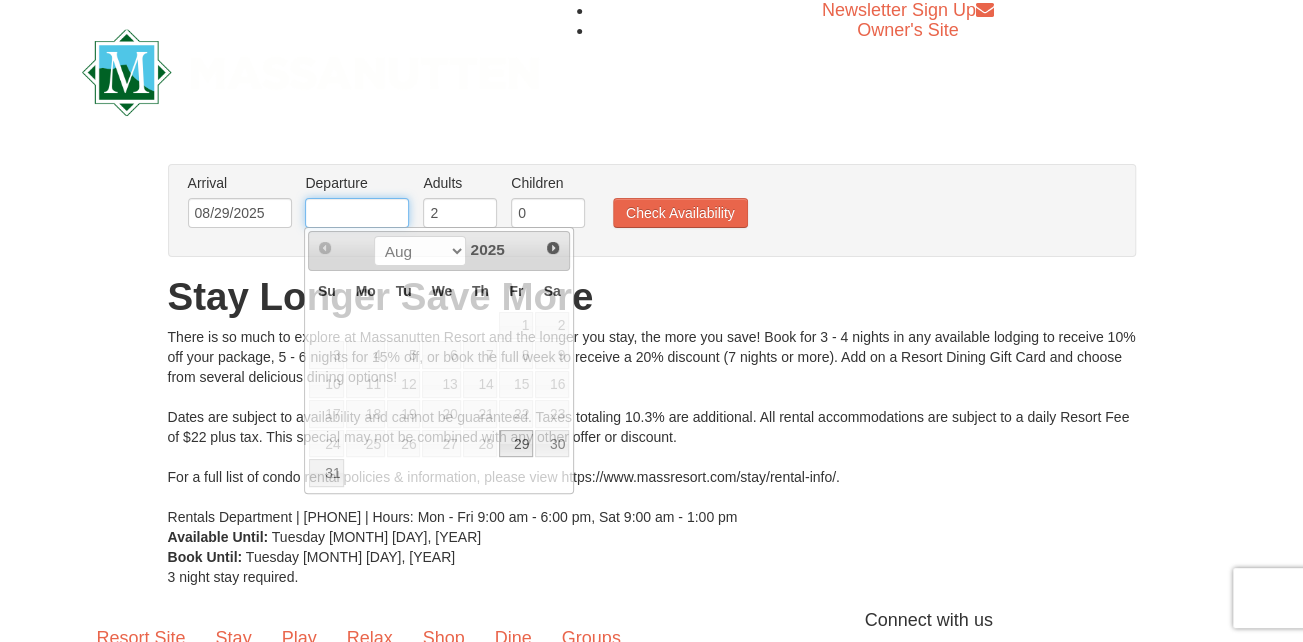 click at bounding box center (357, 213) 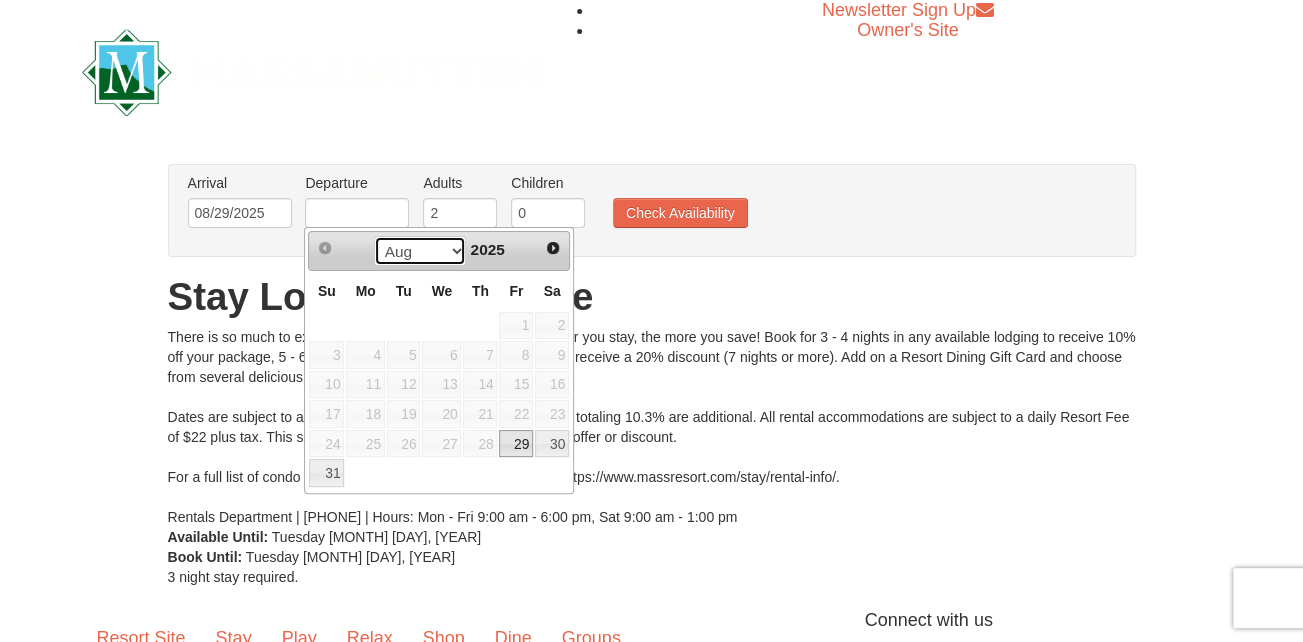 click on "Aug Sep Oct Nov Dec" at bounding box center (420, 251) 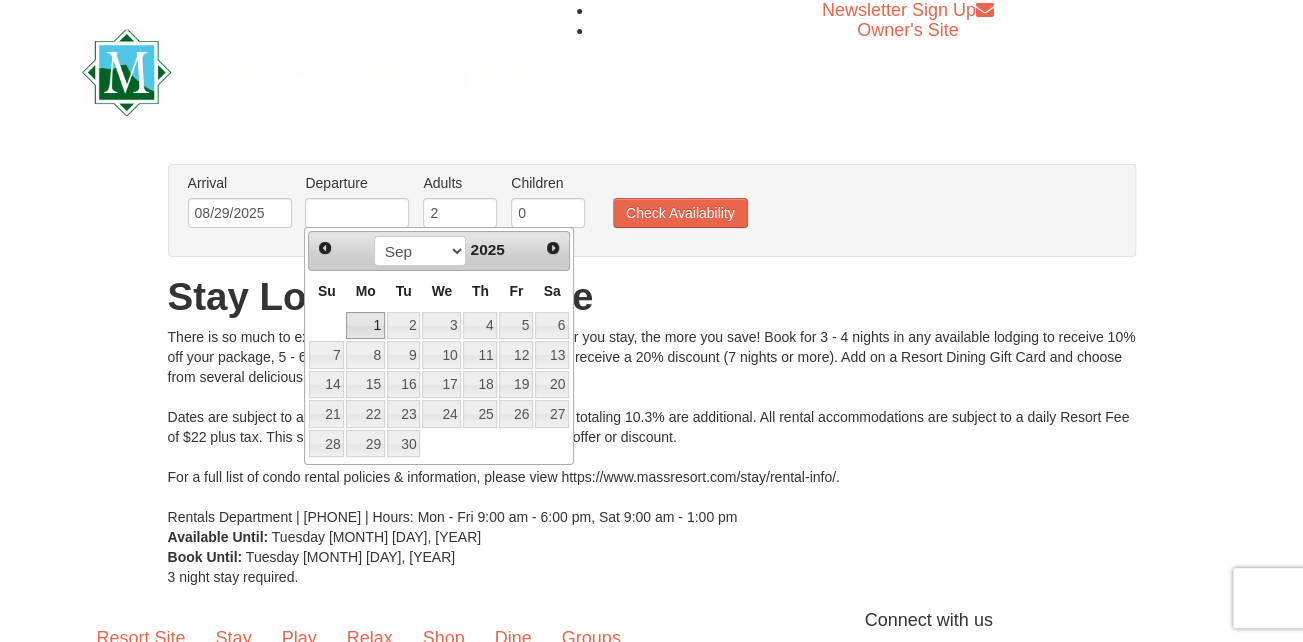 click on "1" at bounding box center [365, 326] 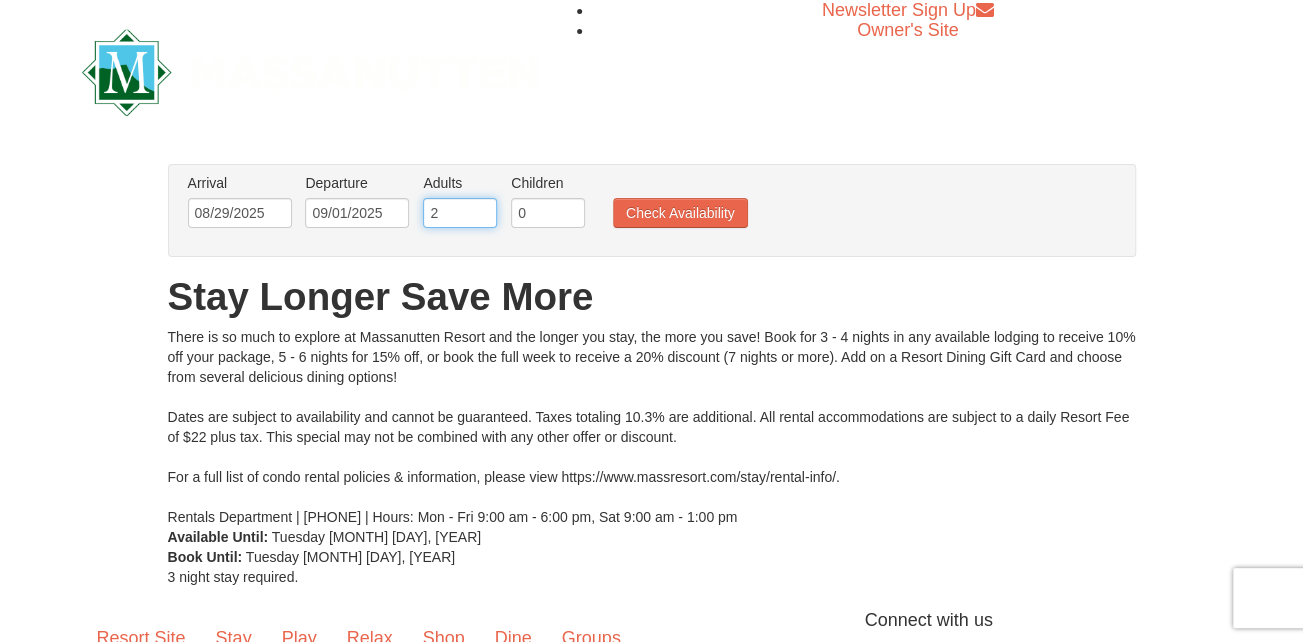 click on "2" at bounding box center [460, 213] 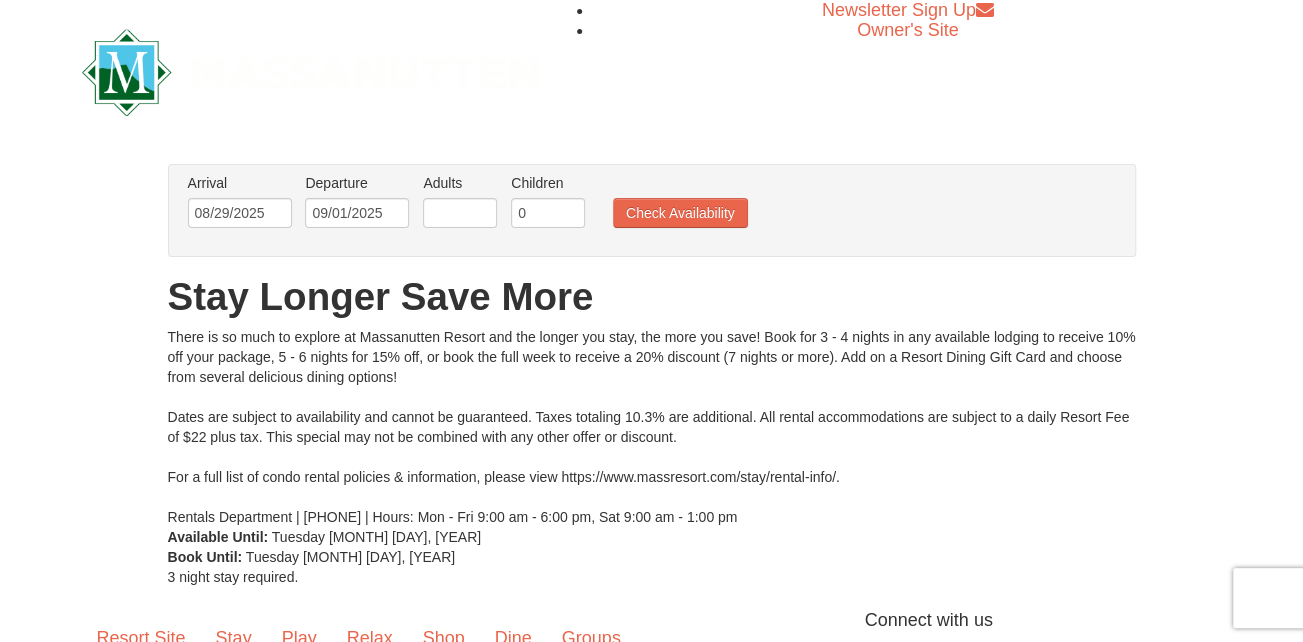 click on "Arrival Please format dates MM/DD/YYYY Please format dates MM/DD/YYYY
08/29/2025
Departure Please format dates MM/DD/YYYY Please format dates MM/DD/YYYY
09/01/2025
Adults Please format dates MM/DD/YYYY
Children Please format dates MM/DD/YYYY
0
Check Availability" at bounding box center (641, 205) 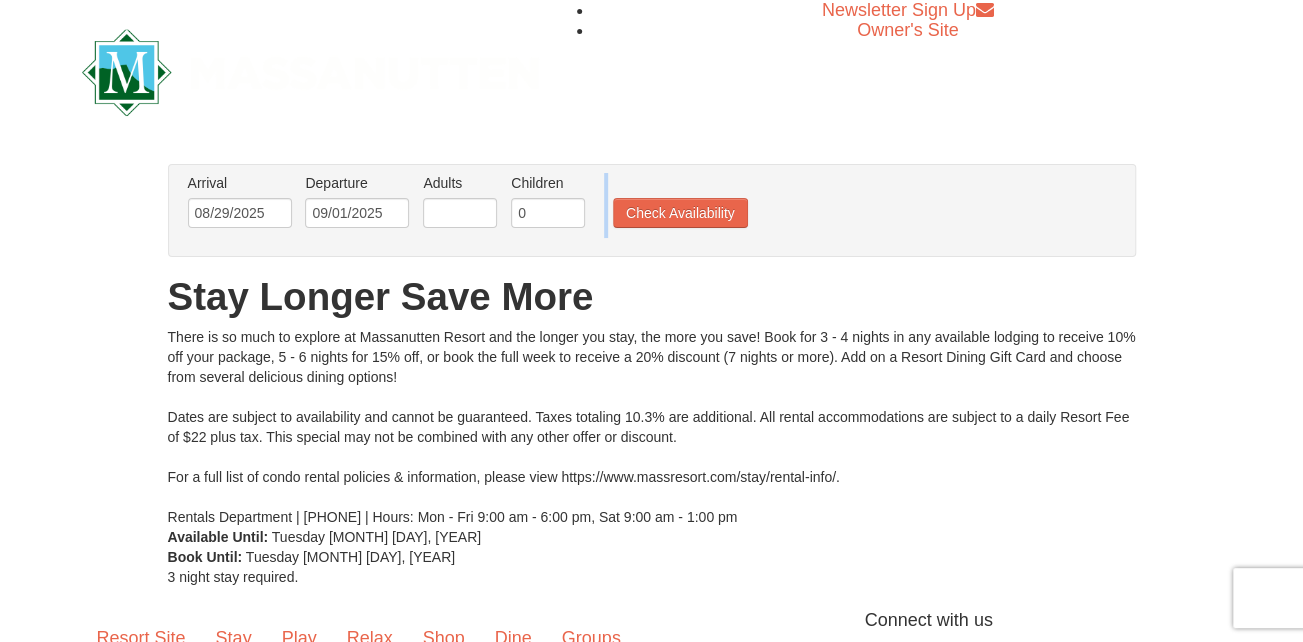 click on "Arrival Please format dates MM/DD/YYYY Please format dates MM/DD/YYYY
08/29/2025
Departure Please format dates MM/DD/YYYY Please format dates MM/DD/YYYY
09/01/2025
Adults Please format dates MM/DD/YYYY
Children Please format dates MM/DD/YYYY
0
Check Availability" at bounding box center [641, 205] 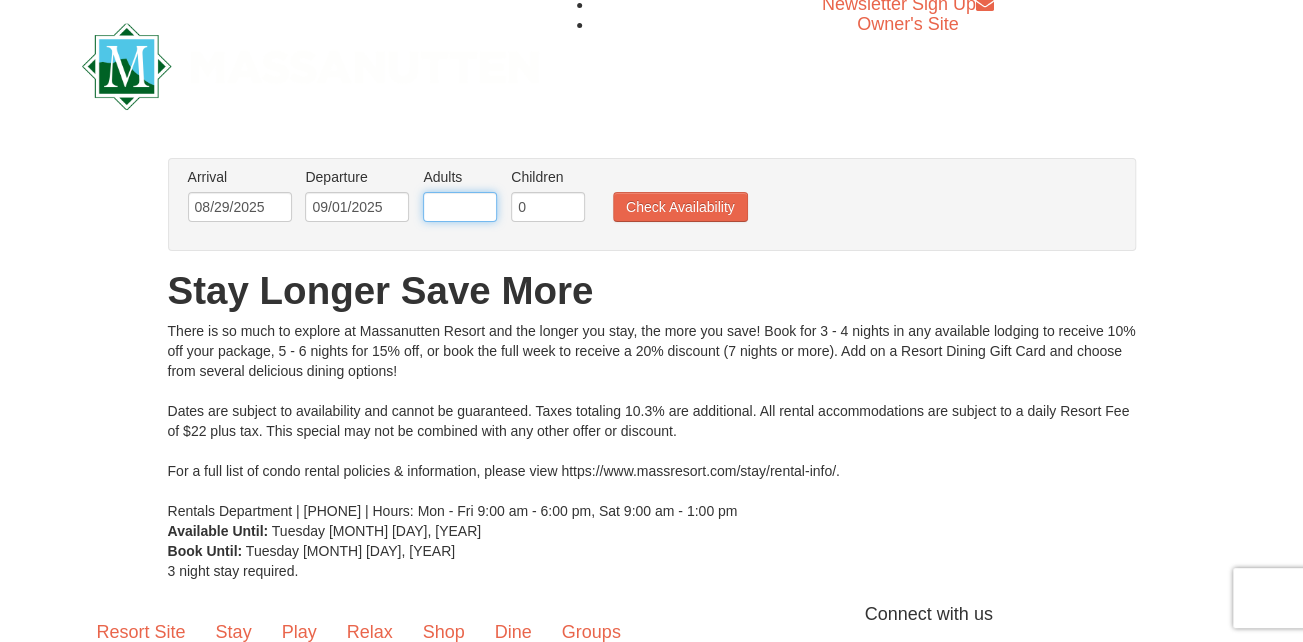 click at bounding box center [460, 207] 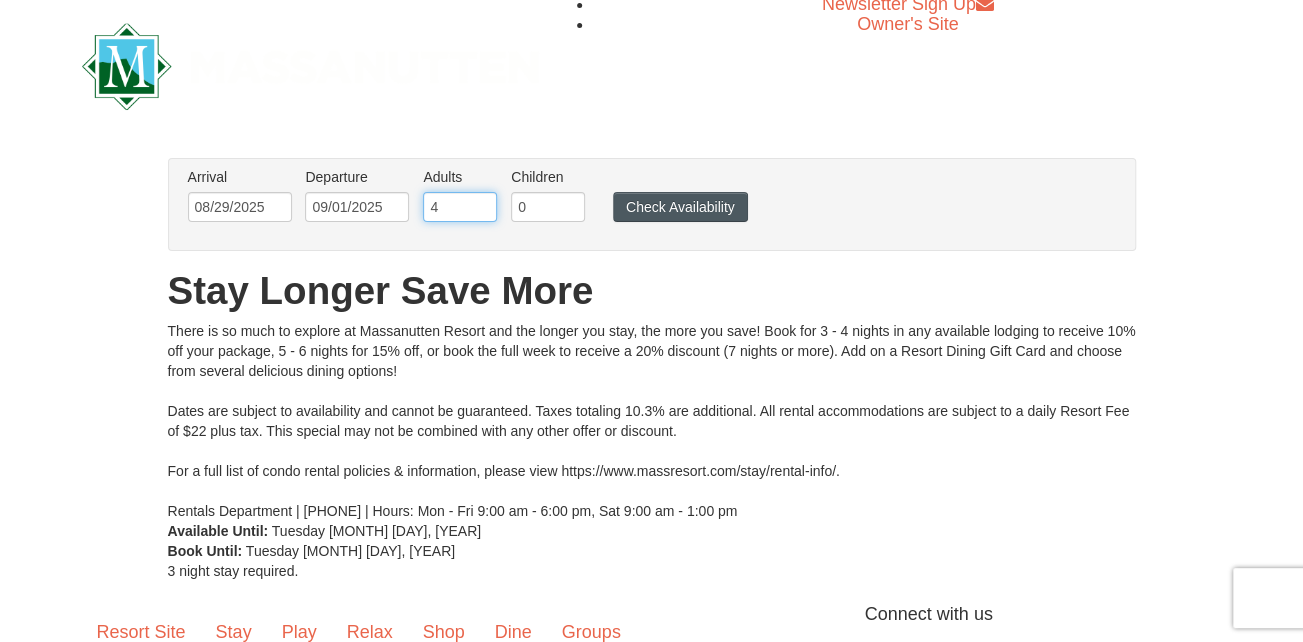 type on "4" 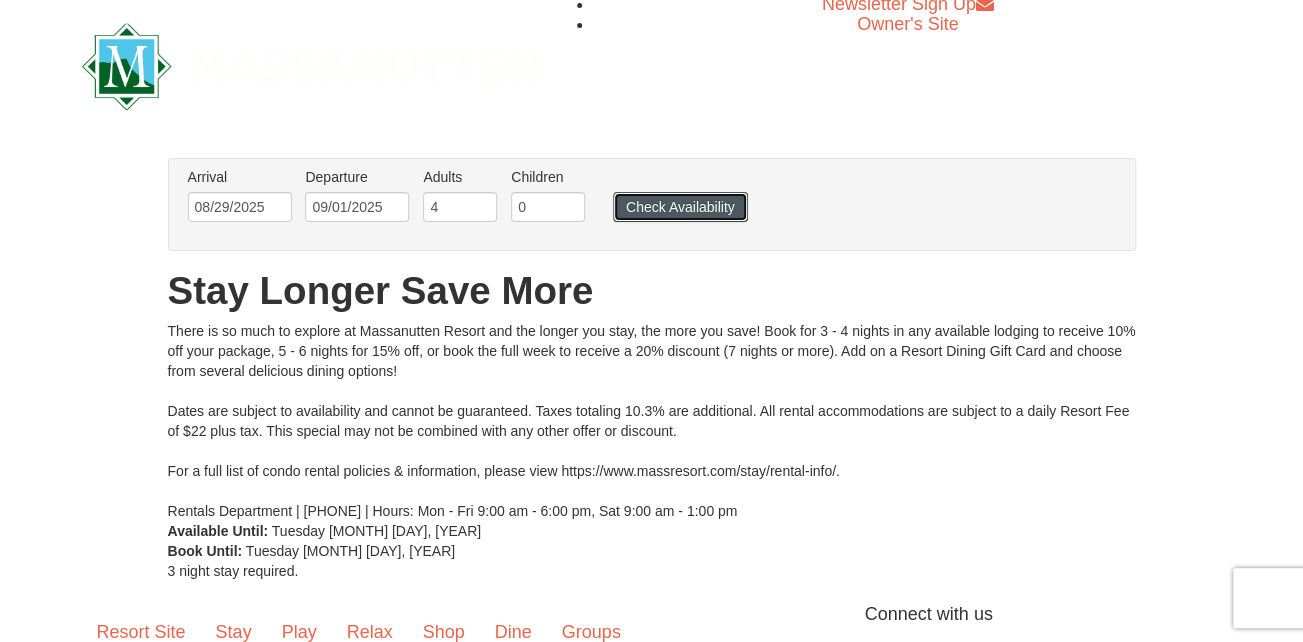 click on "Check Availability" at bounding box center (680, 207) 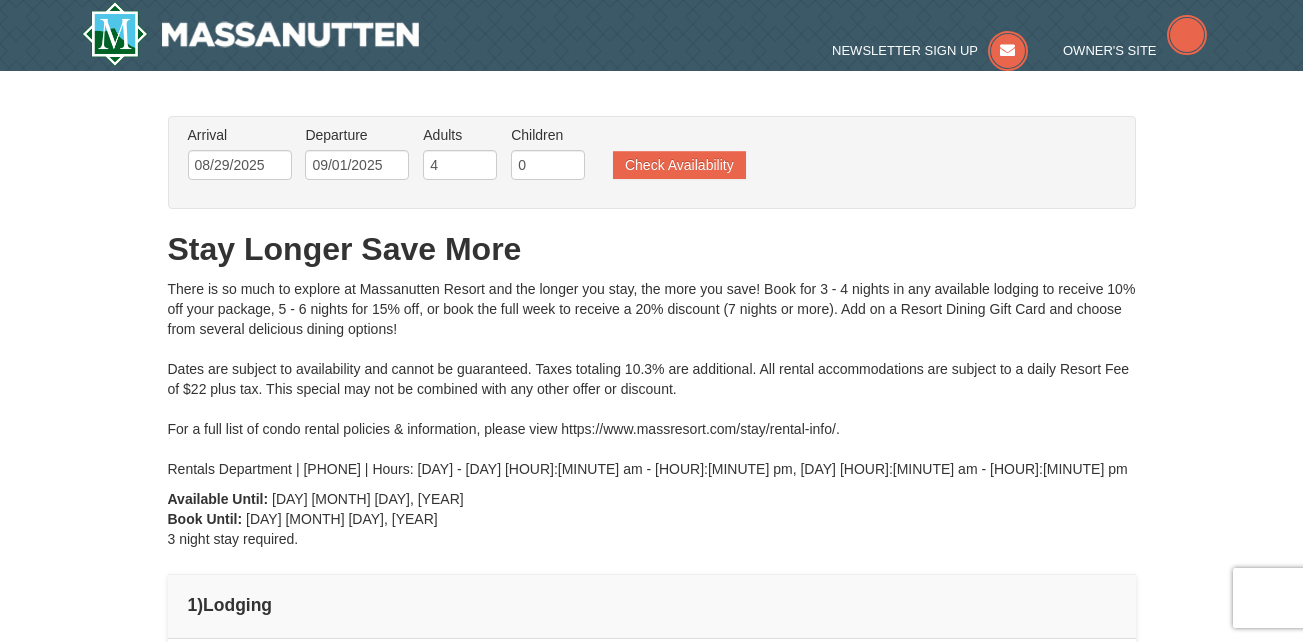 scroll, scrollTop: 0, scrollLeft: 0, axis: both 